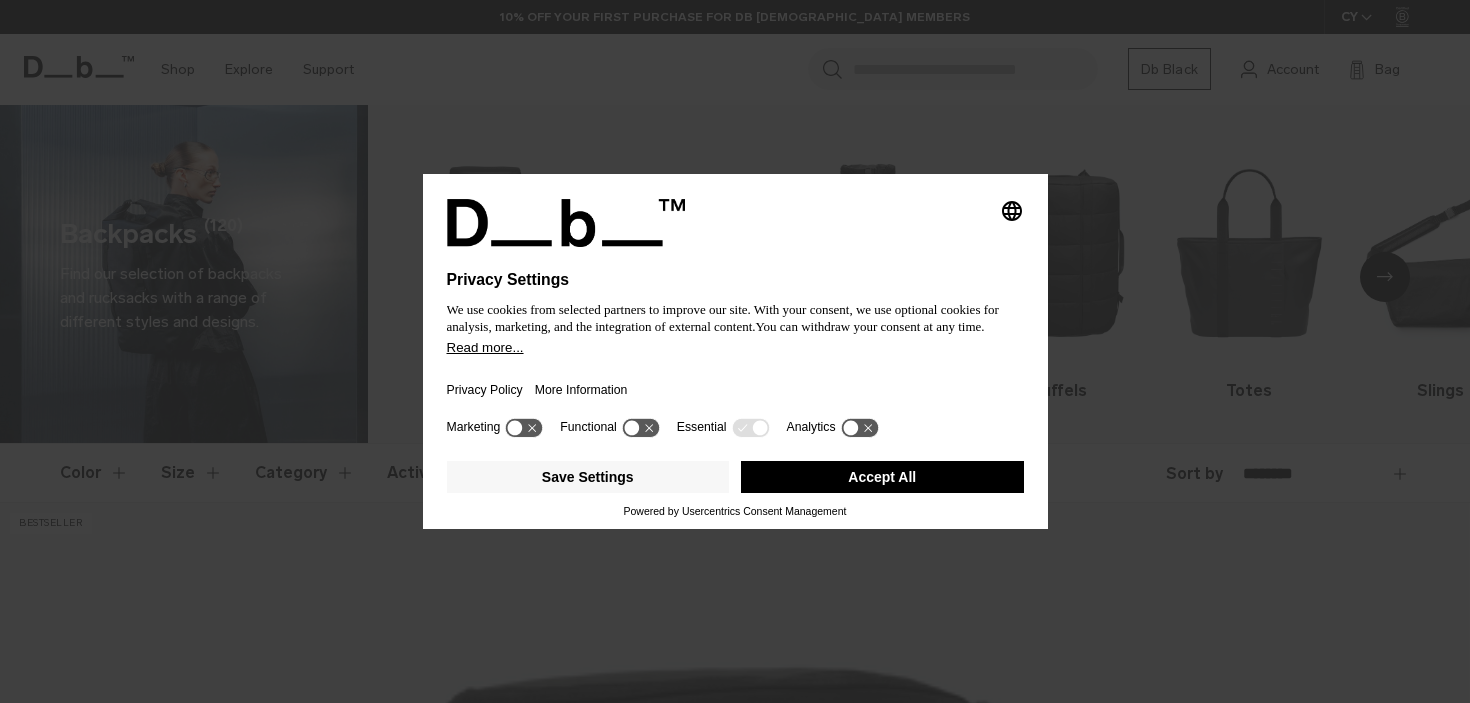 scroll, scrollTop: 0, scrollLeft: 0, axis: both 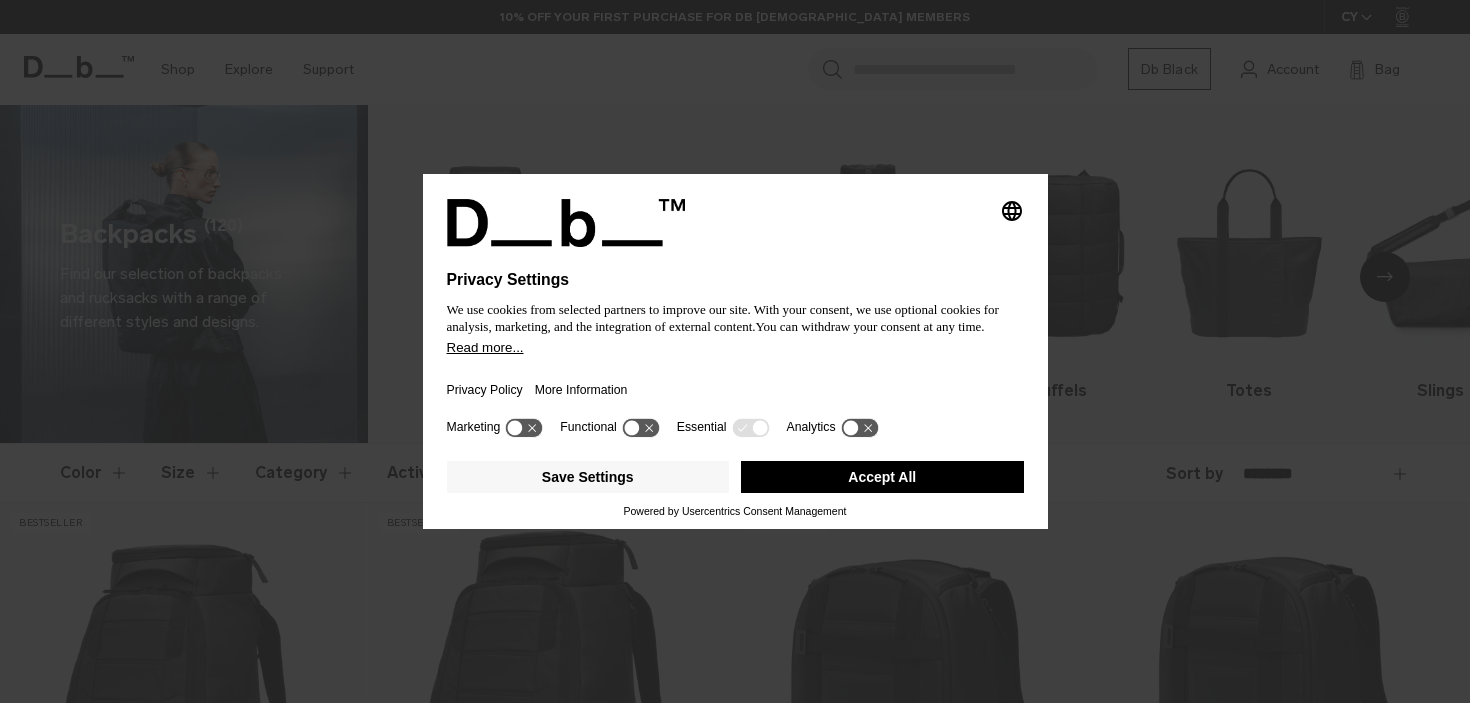 click on "Accept All" at bounding box center [882, 477] 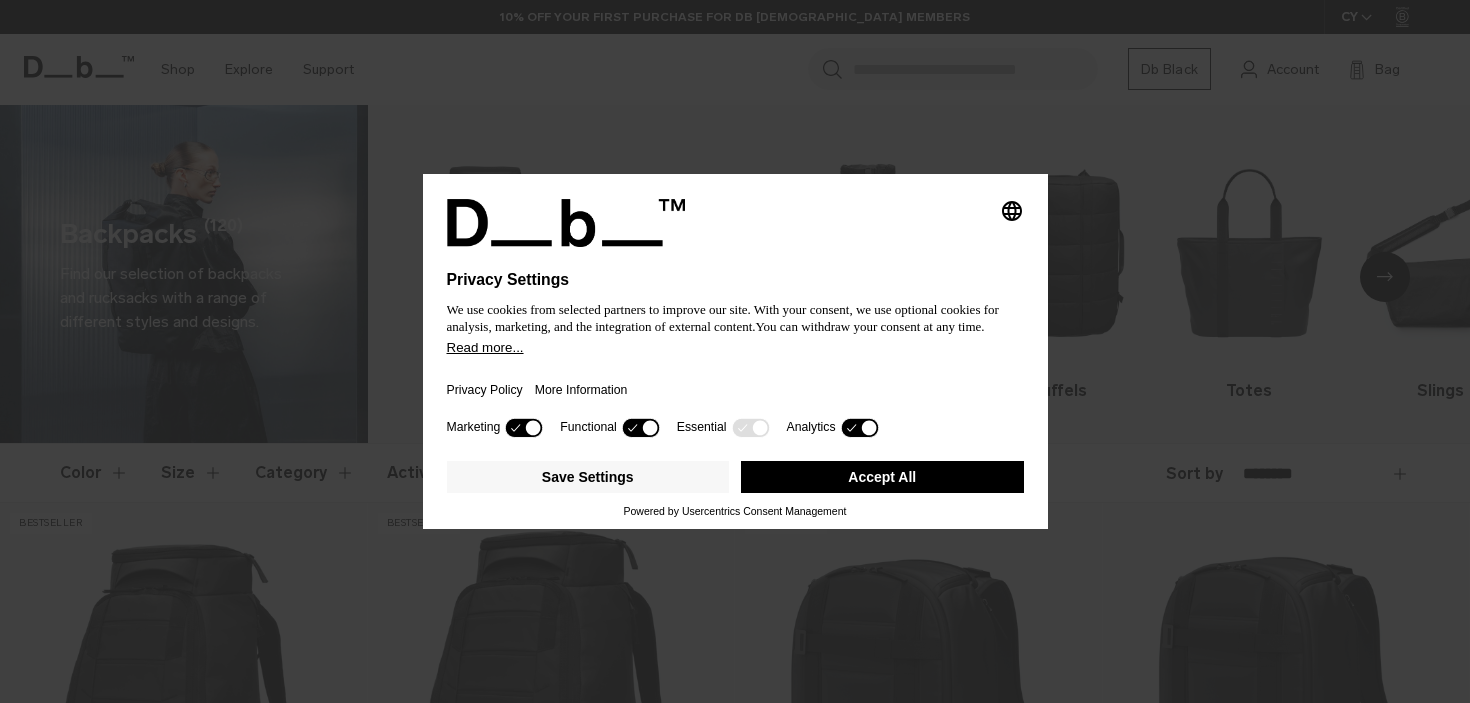 scroll, scrollTop: 0, scrollLeft: 0, axis: both 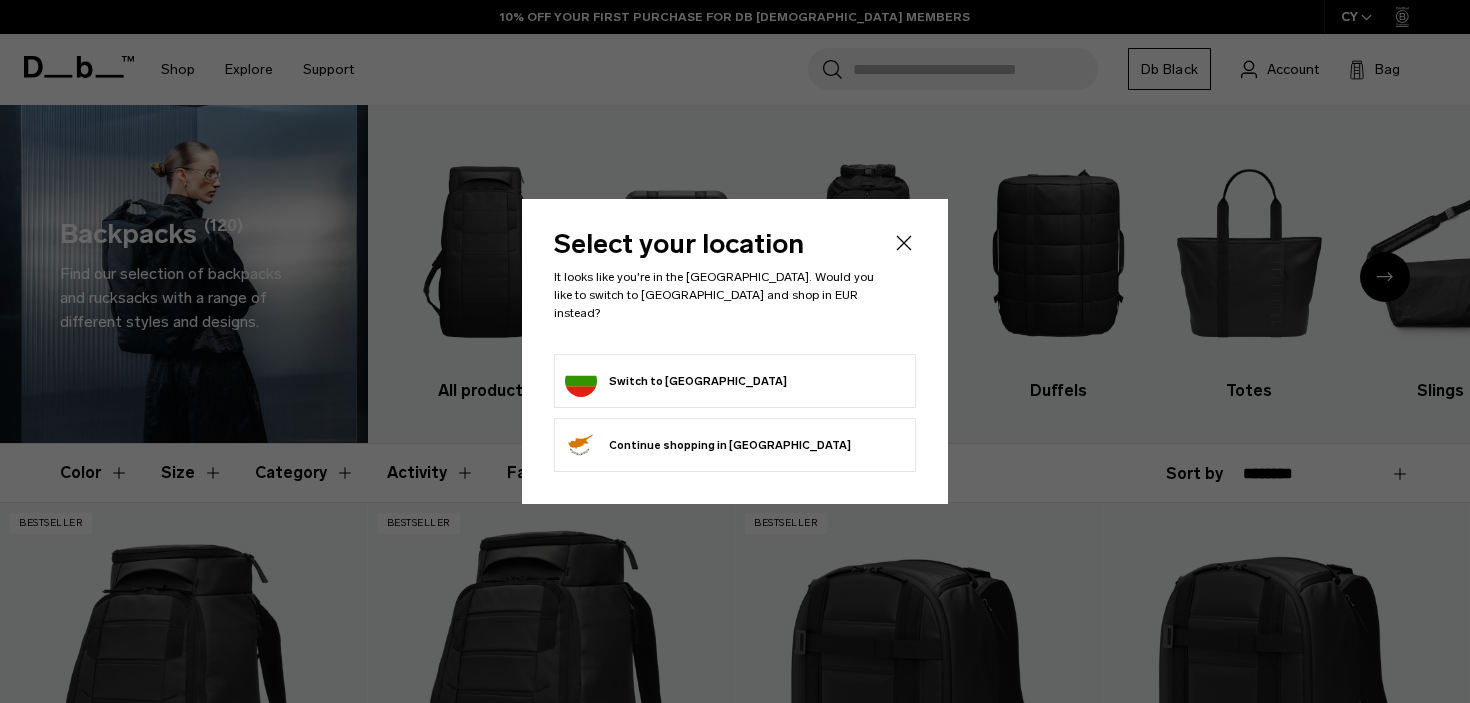 click on "Select your location
It looks like you're in the [GEOGRAPHIC_DATA]. Would you like to switch to [GEOGRAPHIC_DATA] and shop in EUR instead?" 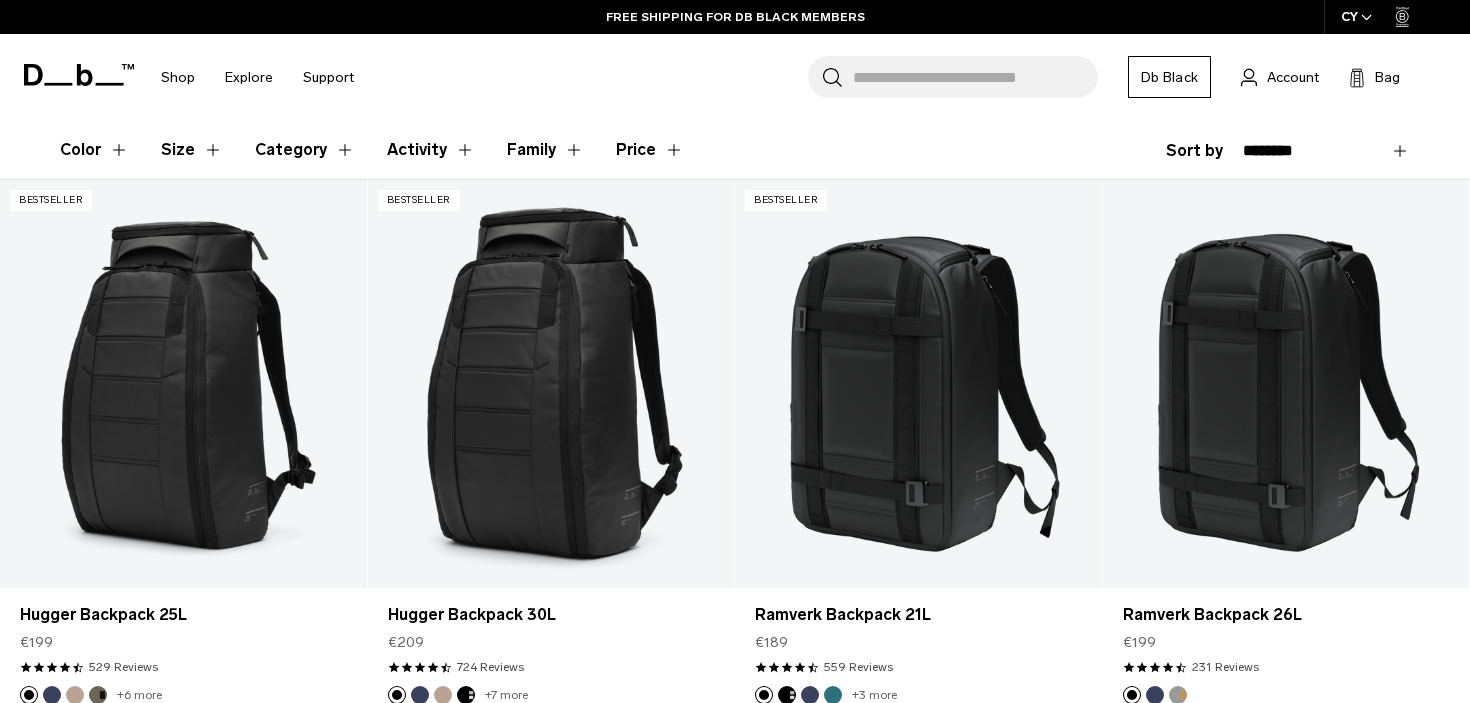 scroll, scrollTop: 325, scrollLeft: 0, axis: vertical 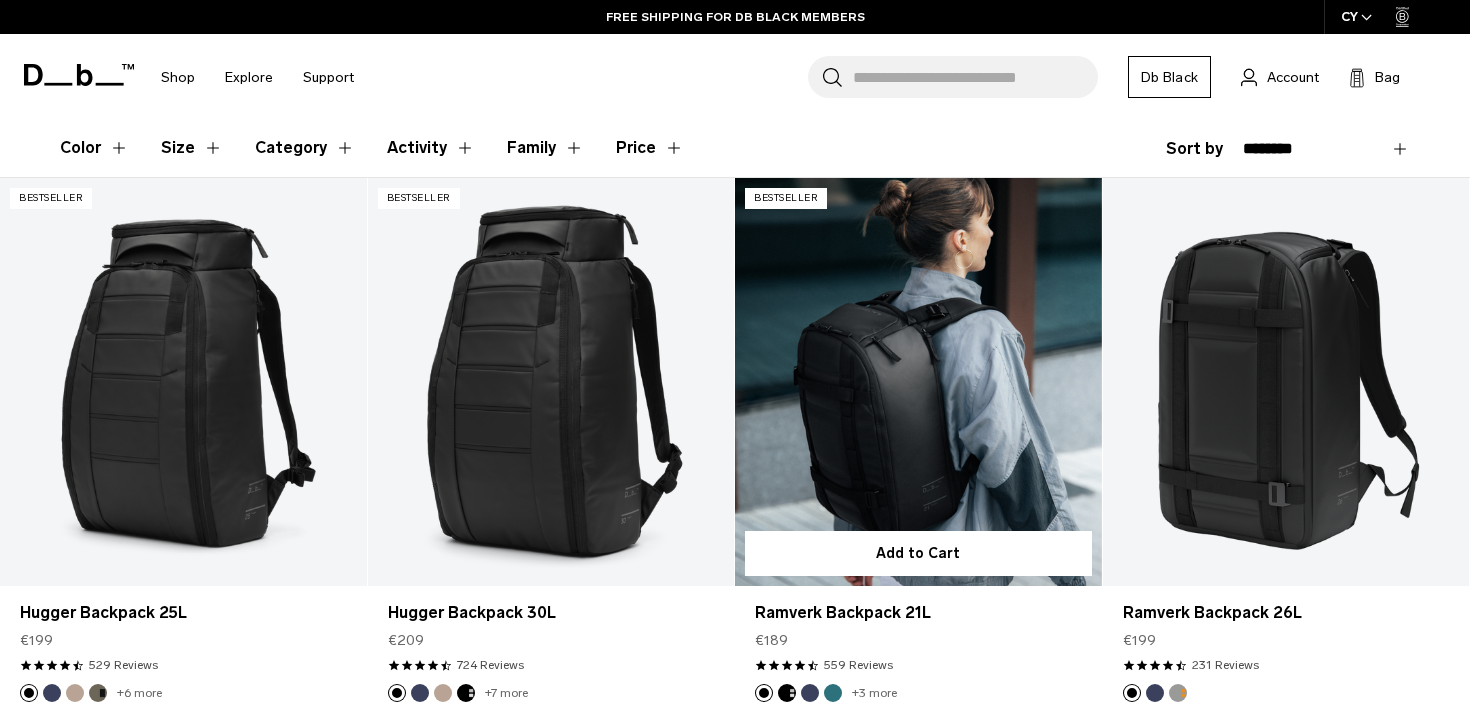 click at bounding box center (918, 381) 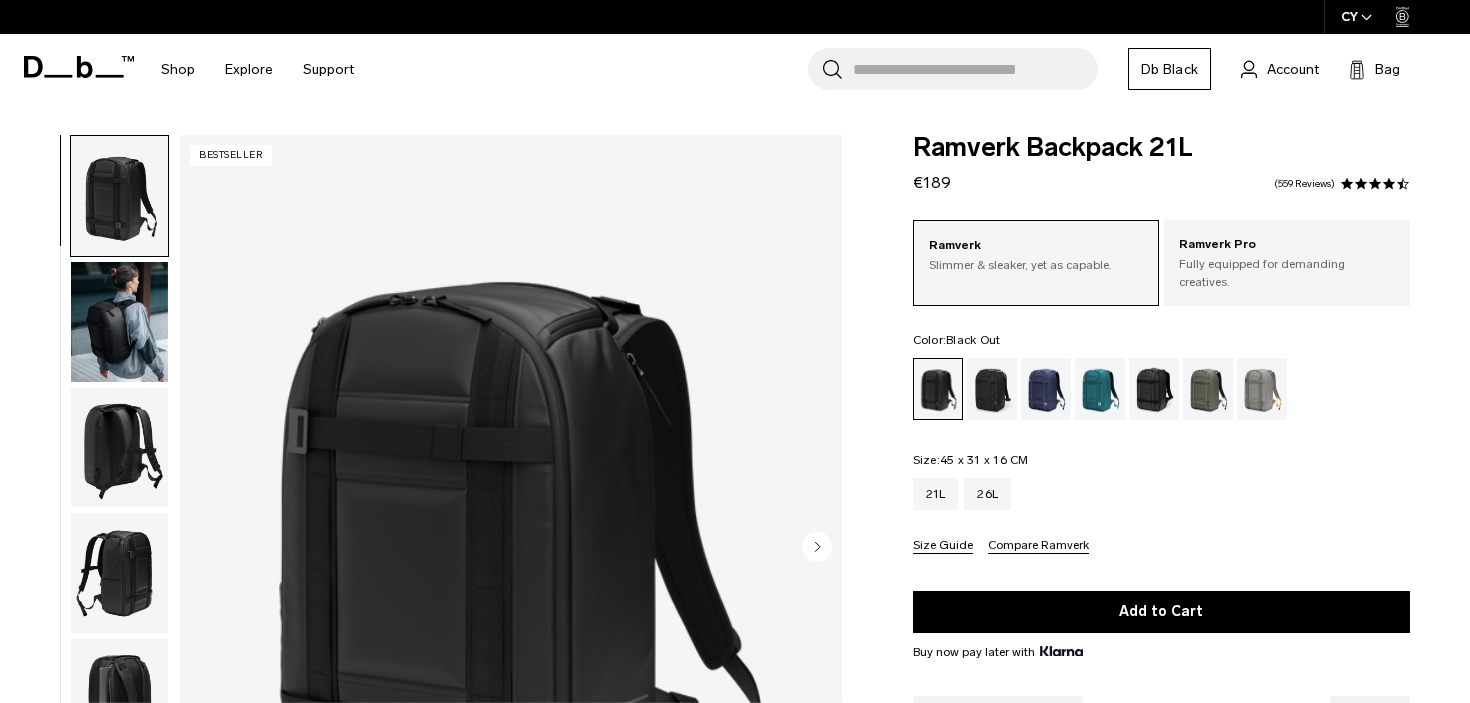 scroll, scrollTop: 0, scrollLeft: 0, axis: both 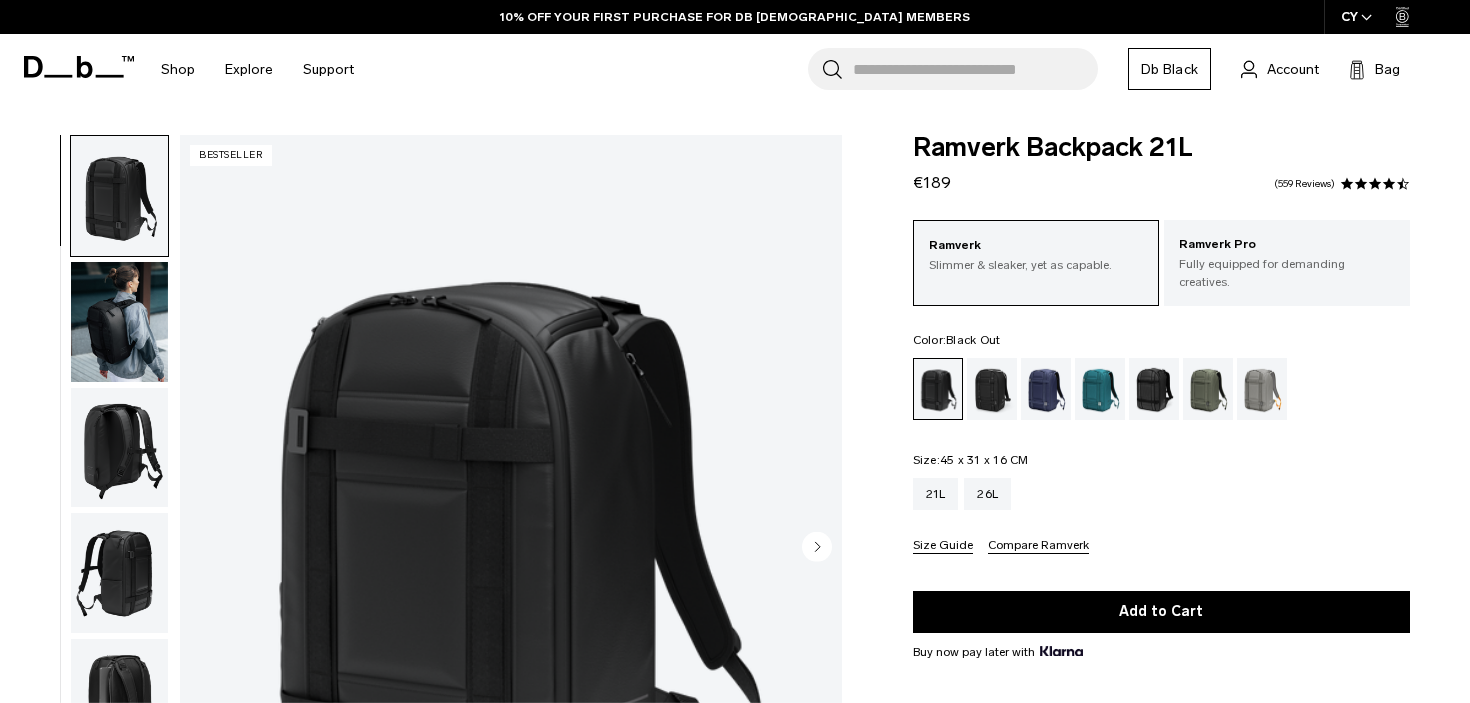 click at bounding box center [119, 322] 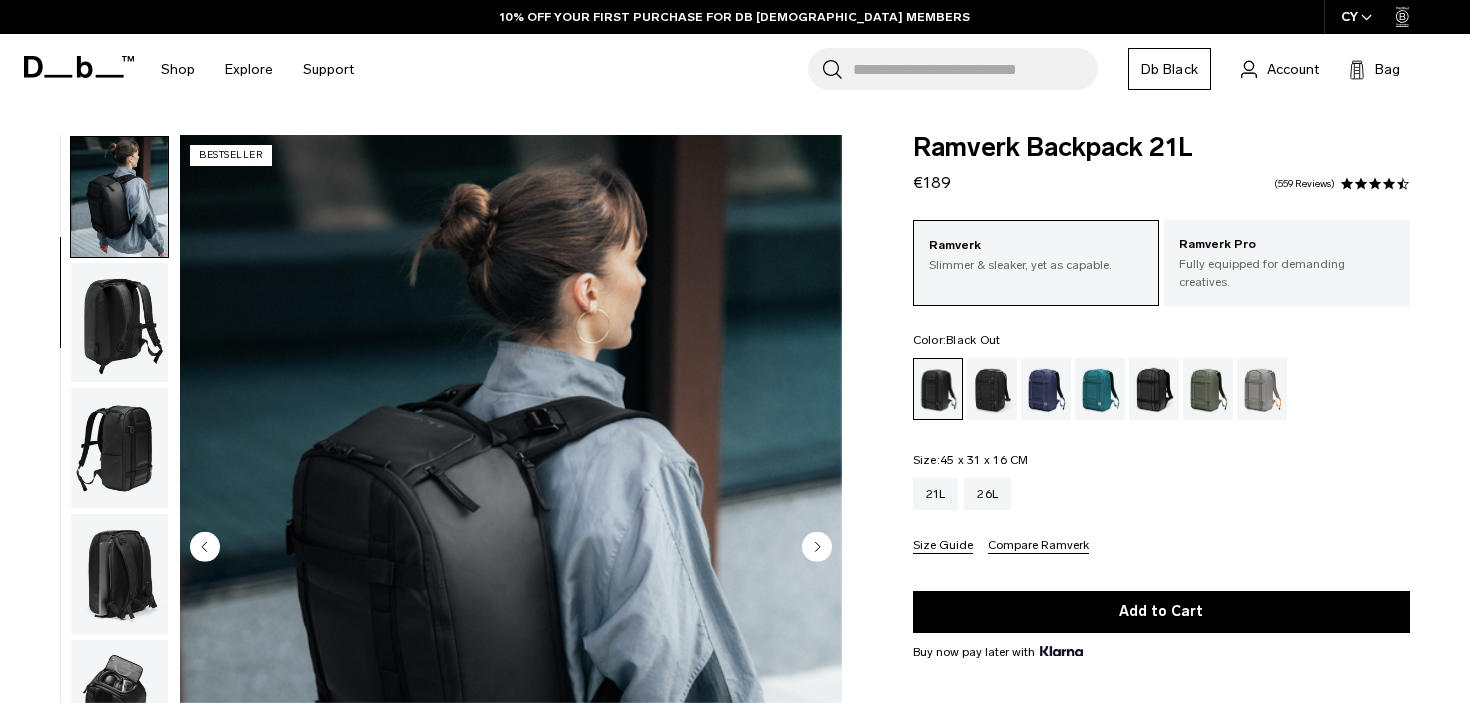 click at bounding box center [119, 323] 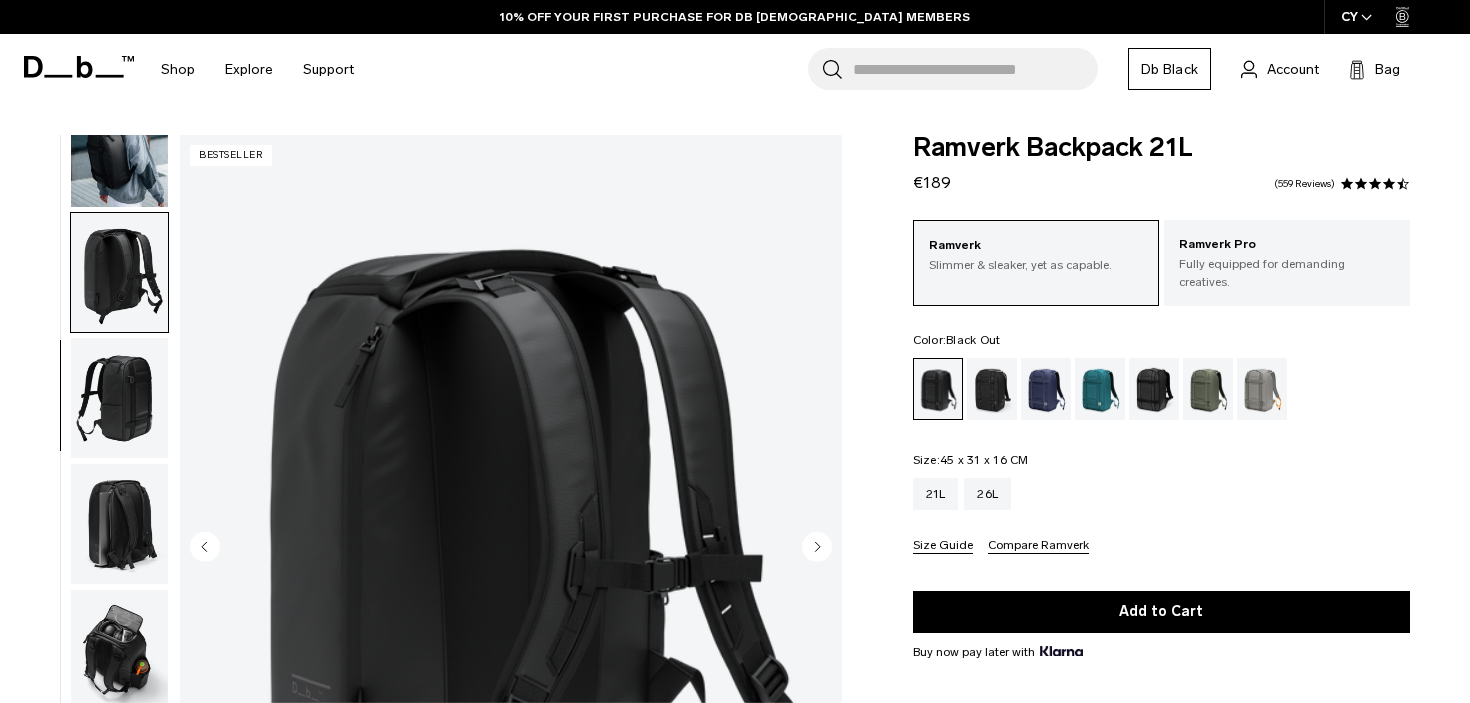 click at bounding box center [119, 398] 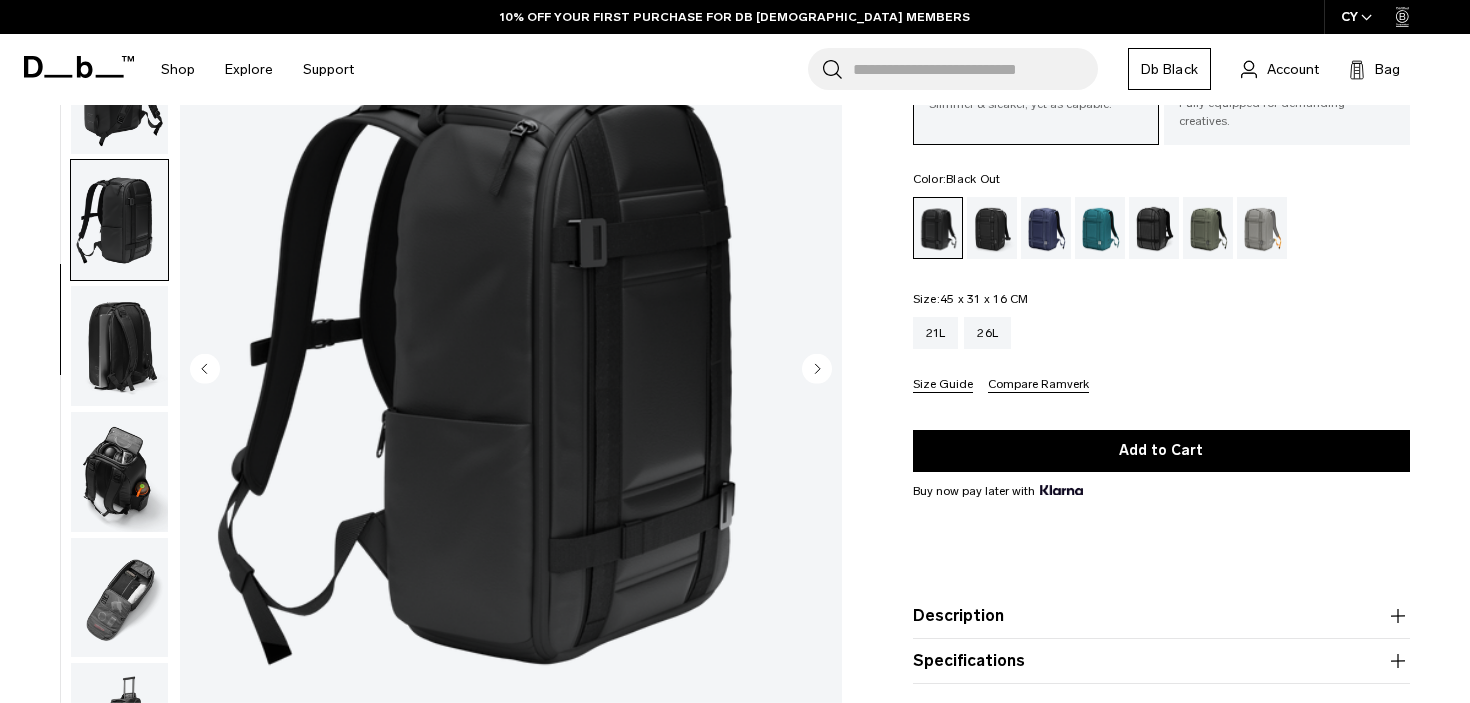 scroll, scrollTop: 249, scrollLeft: 0, axis: vertical 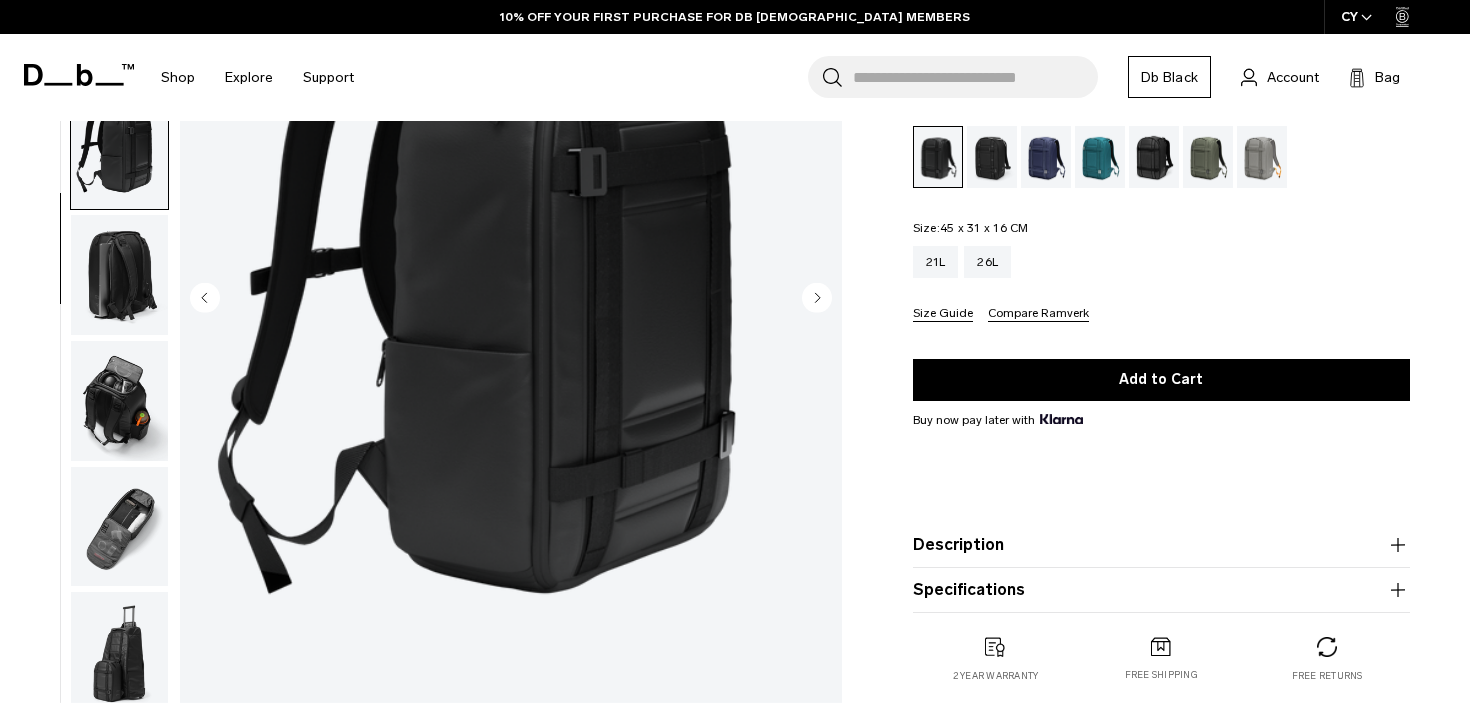 click at bounding box center (119, 401) 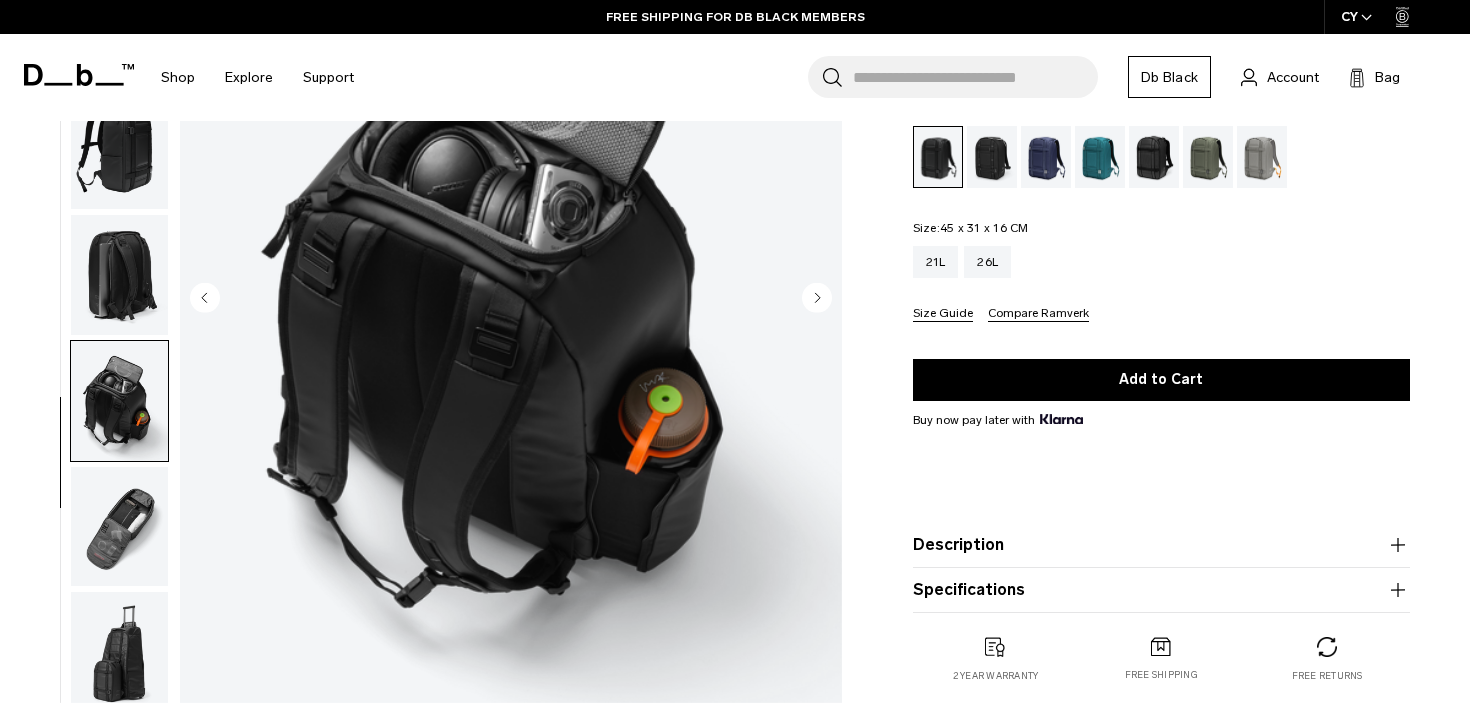 click at bounding box center (119, 527) 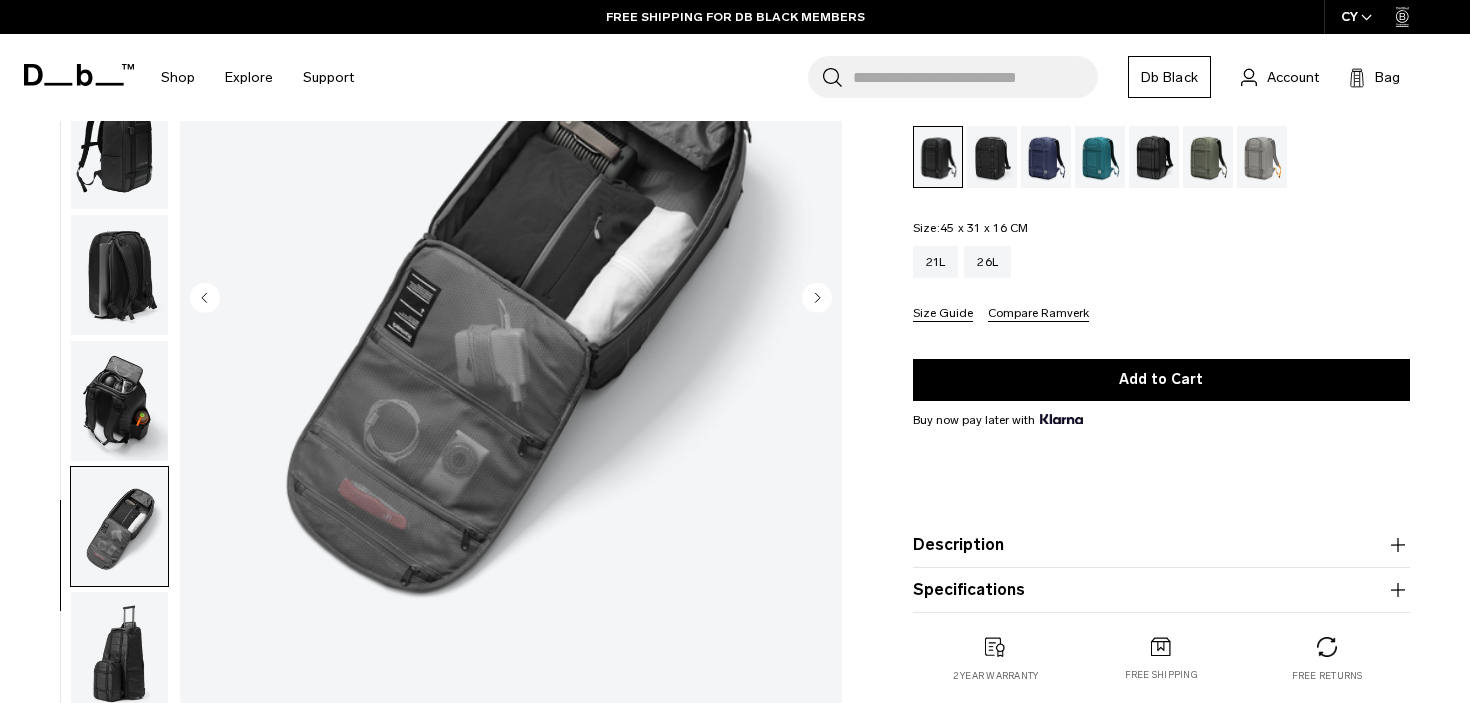 click at bounding box center (119, 401) 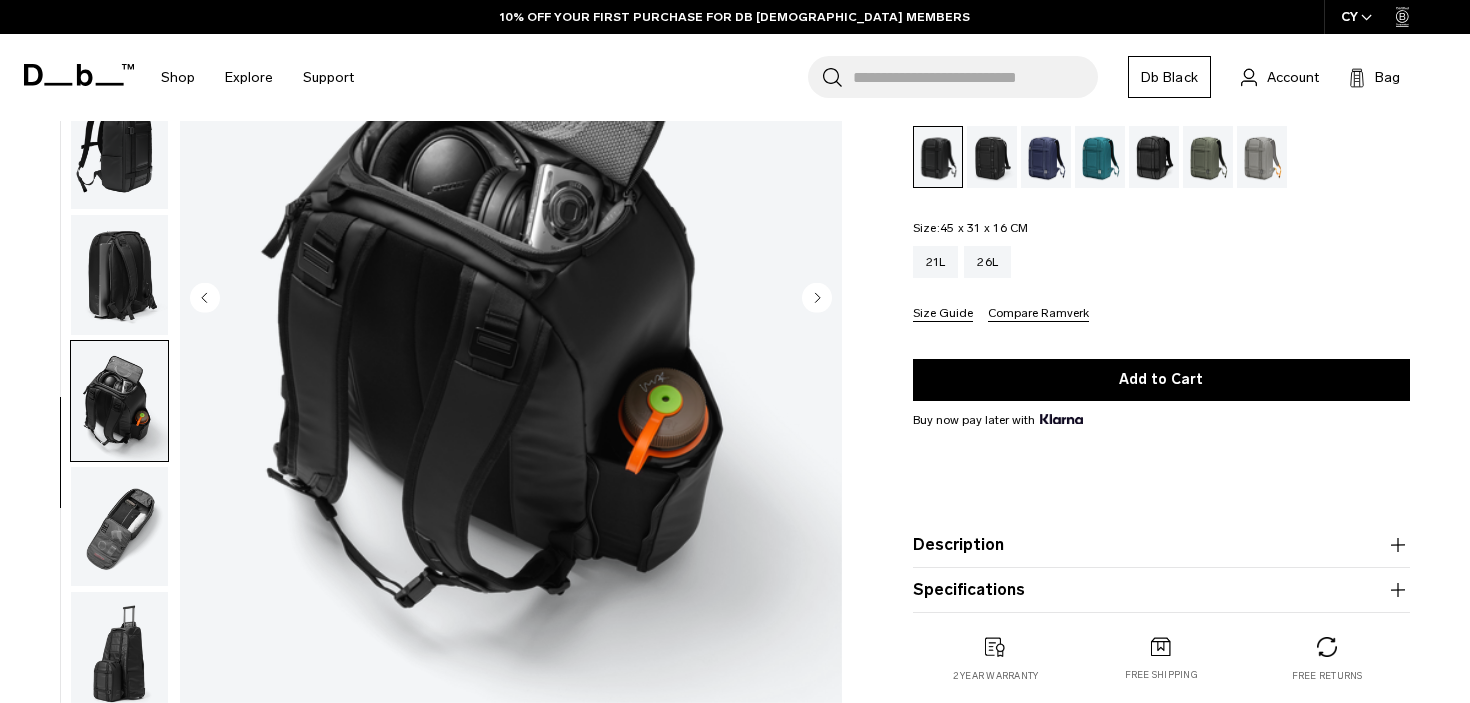 click at bounding box center [1100, 157] 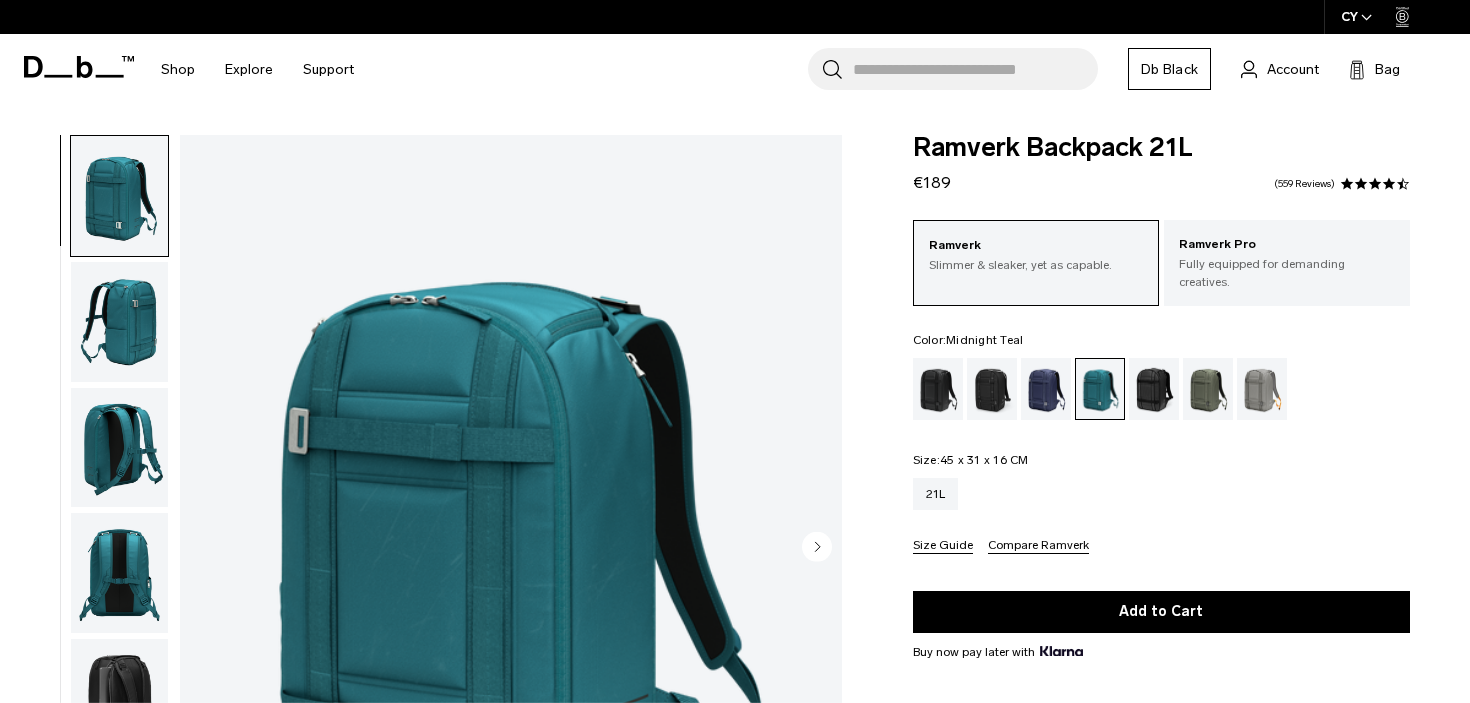 scroll, scrollTop: 0, scrollLeft: 0, axis: both 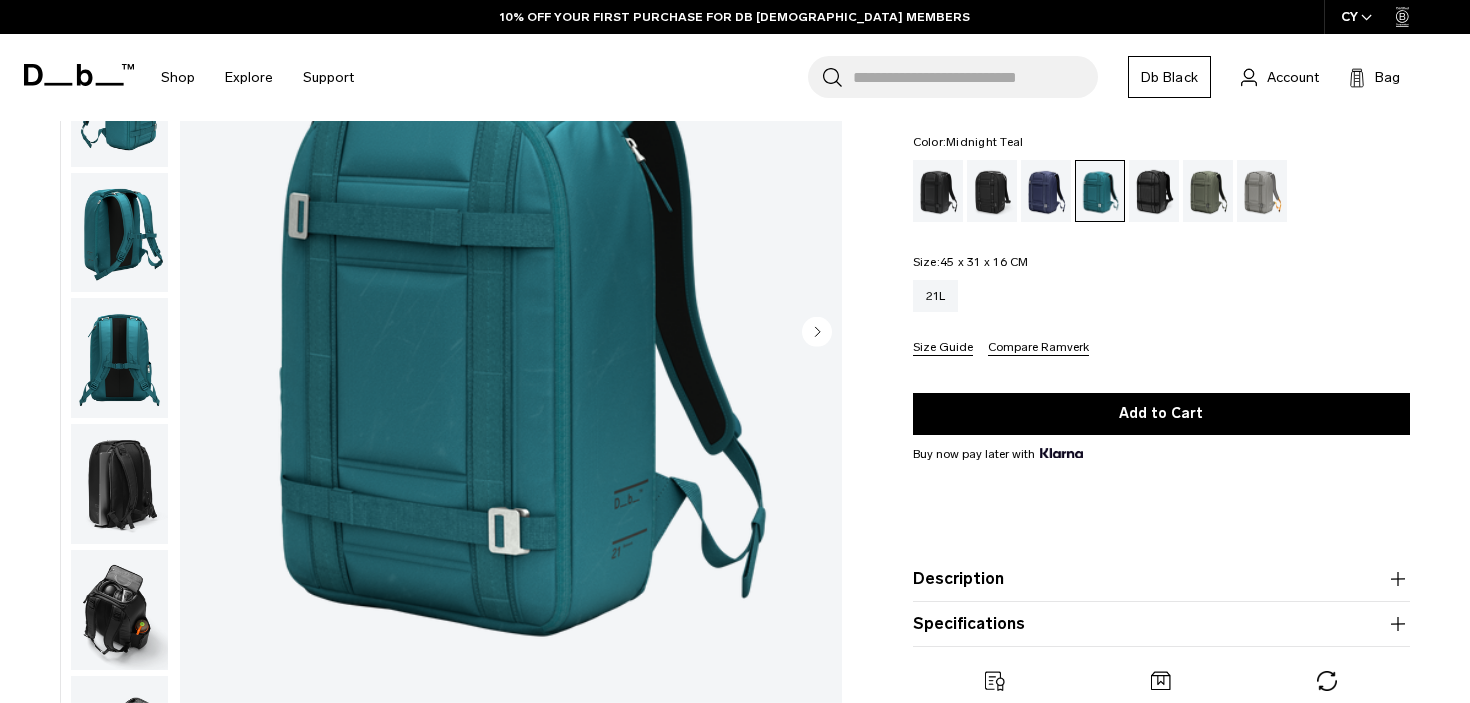click at bounding box center (119, 358) 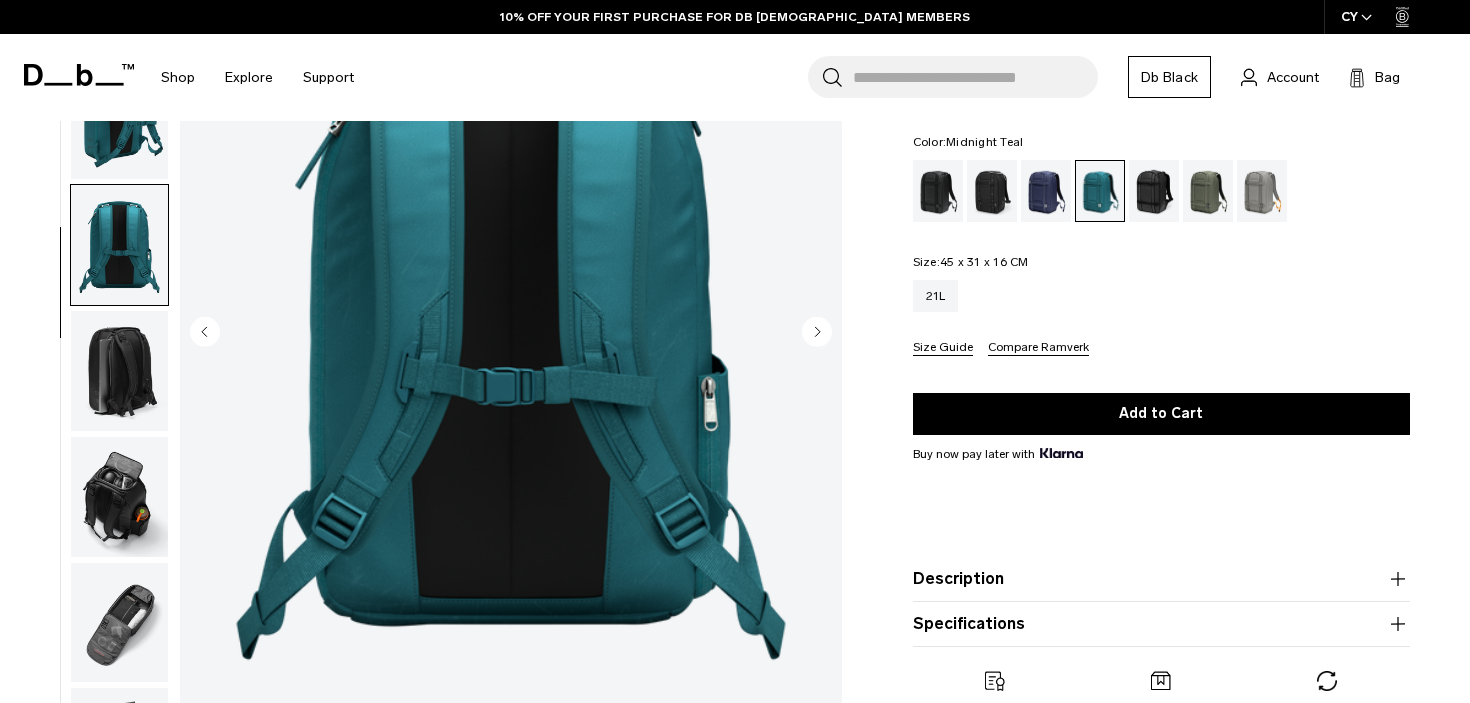 scroll, scrollTop: 175, scrollLeft: 0, axis: vertical 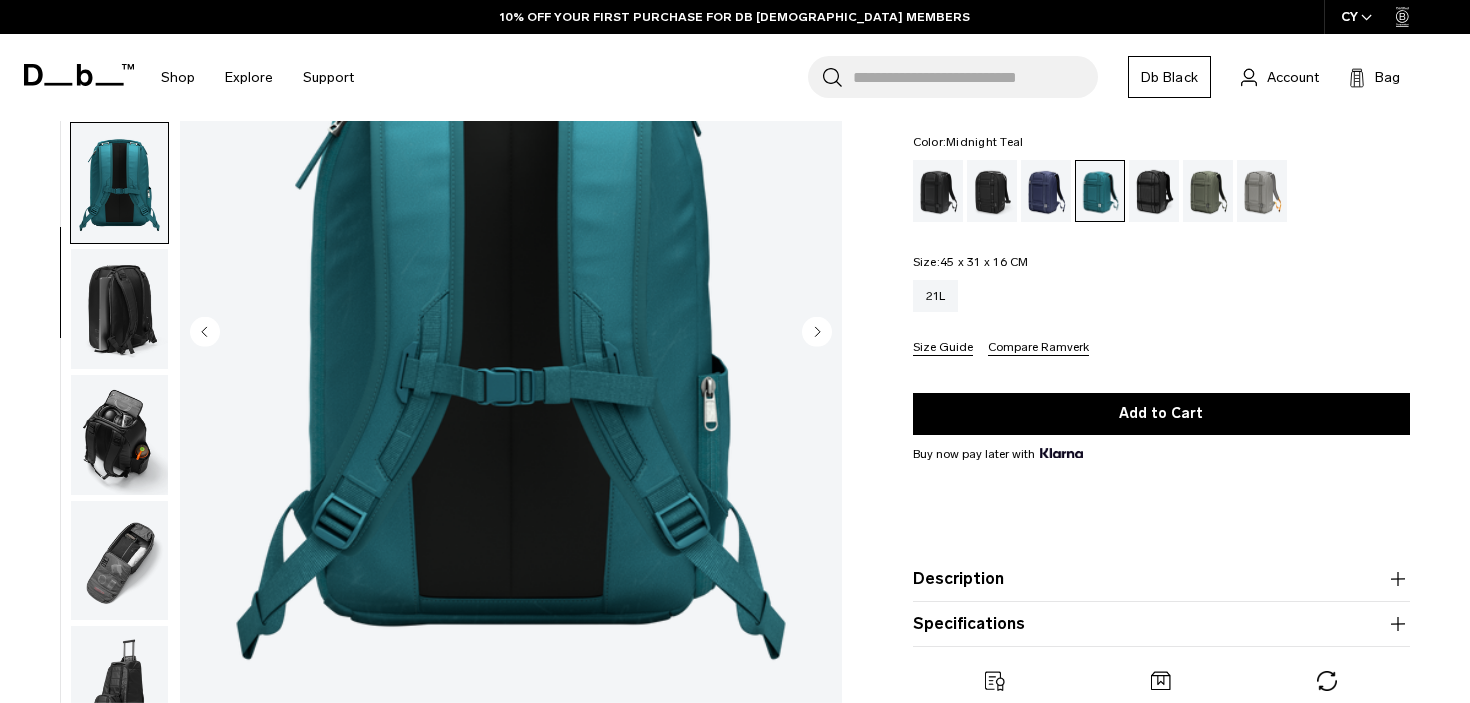 click at bounding box center (119, 435) 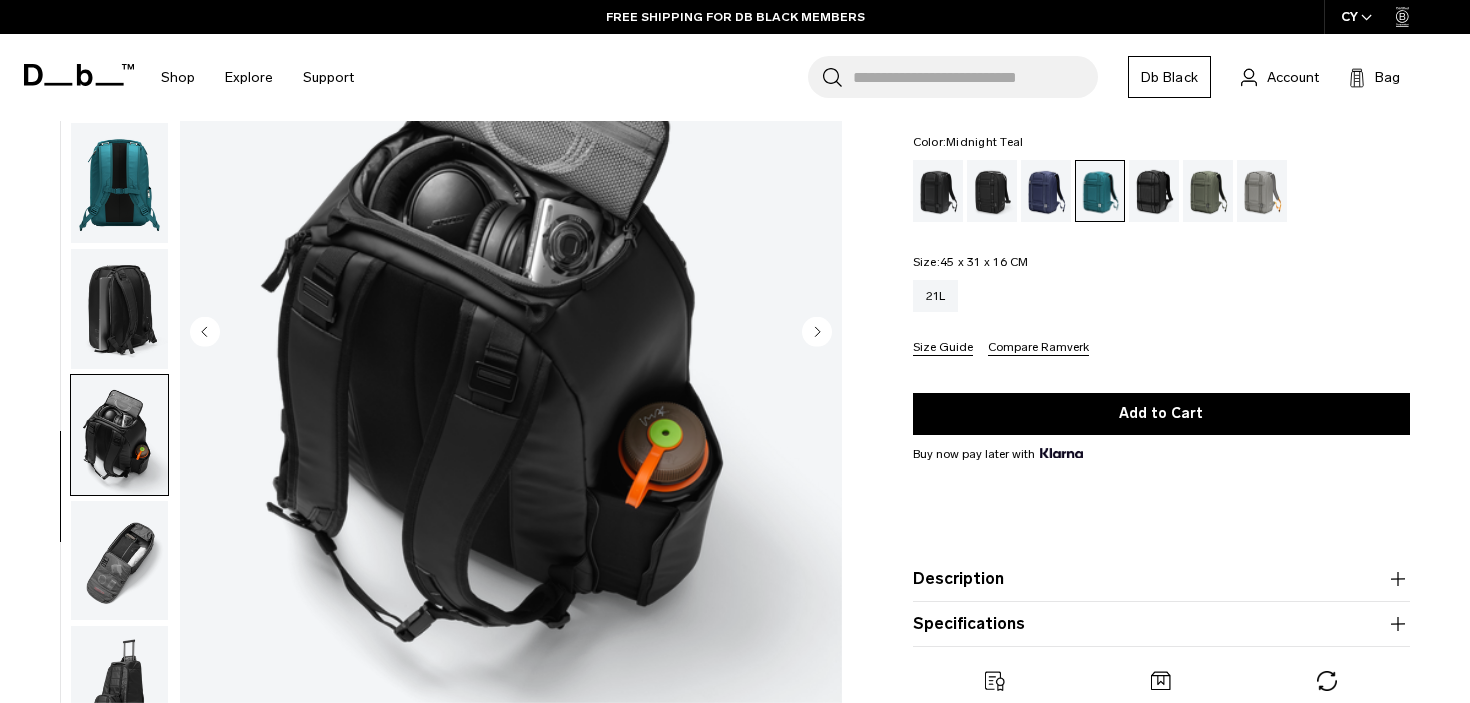 click at bounding box center (119, 561) 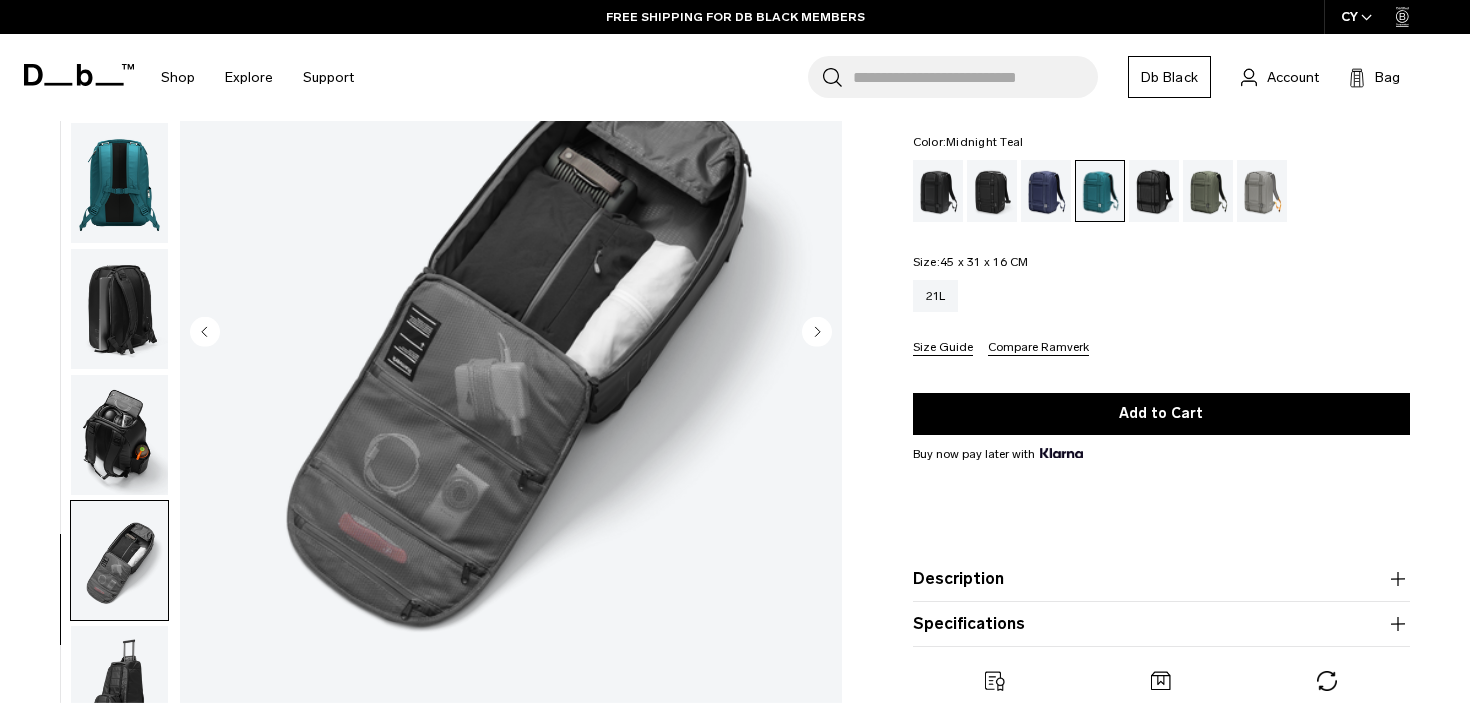 click at bounding box center (119, 561) 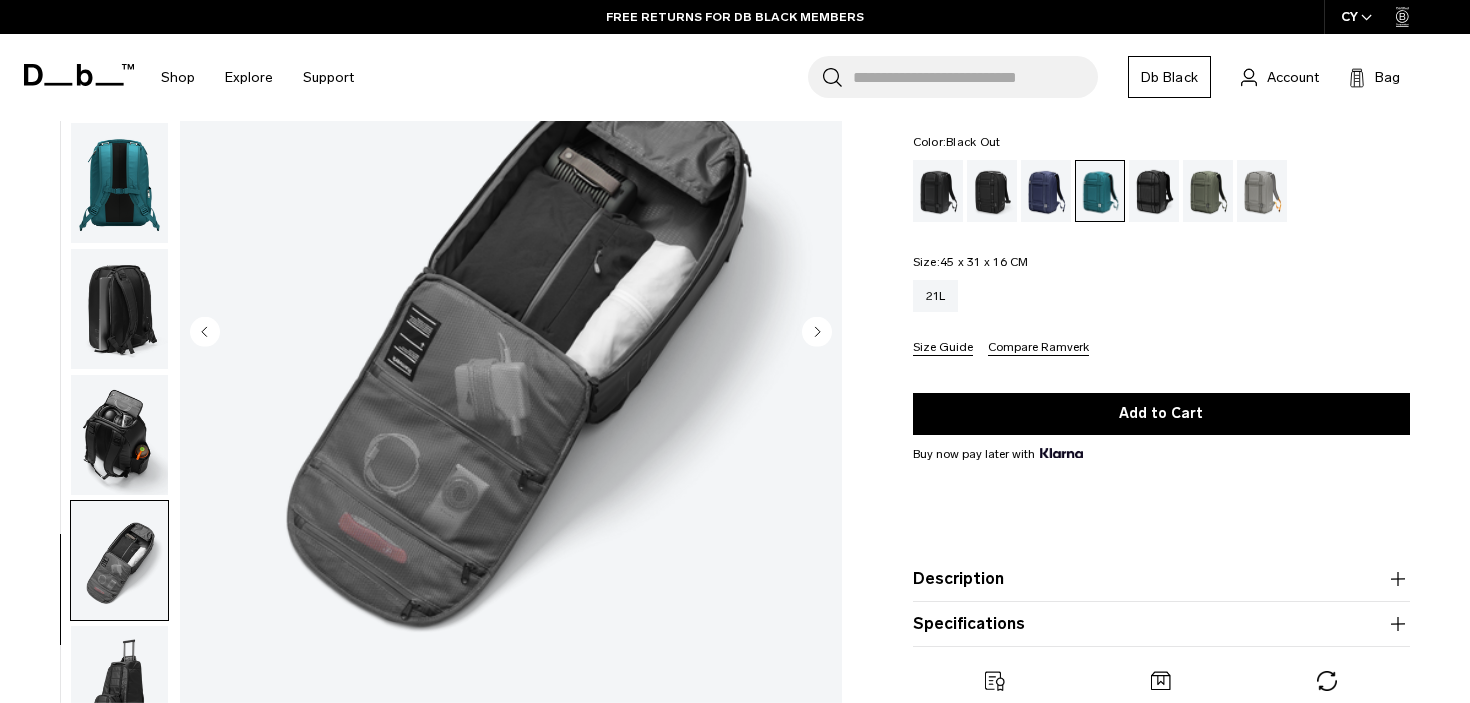 click at bounding box center [938, 191] 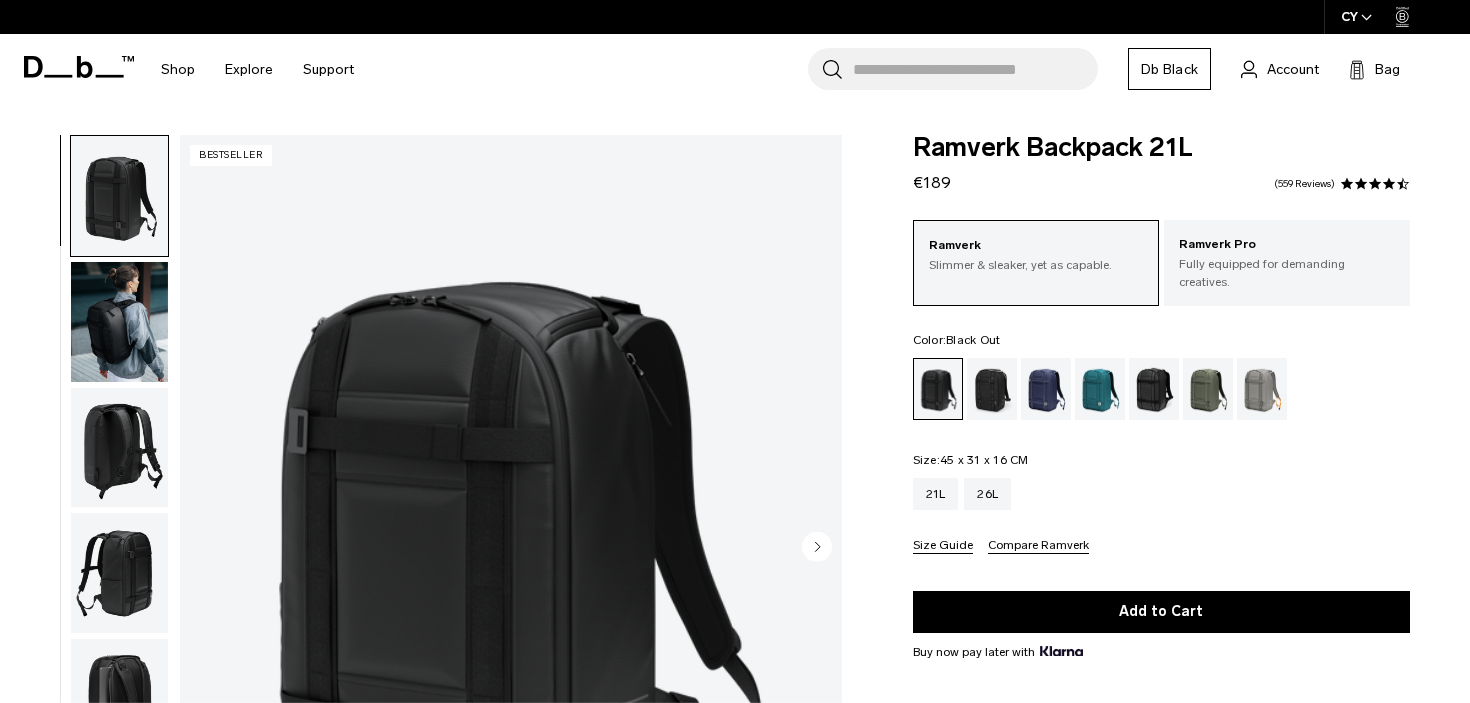 scroll, scrollTop: 0, scrollLeft: 0, axis: both 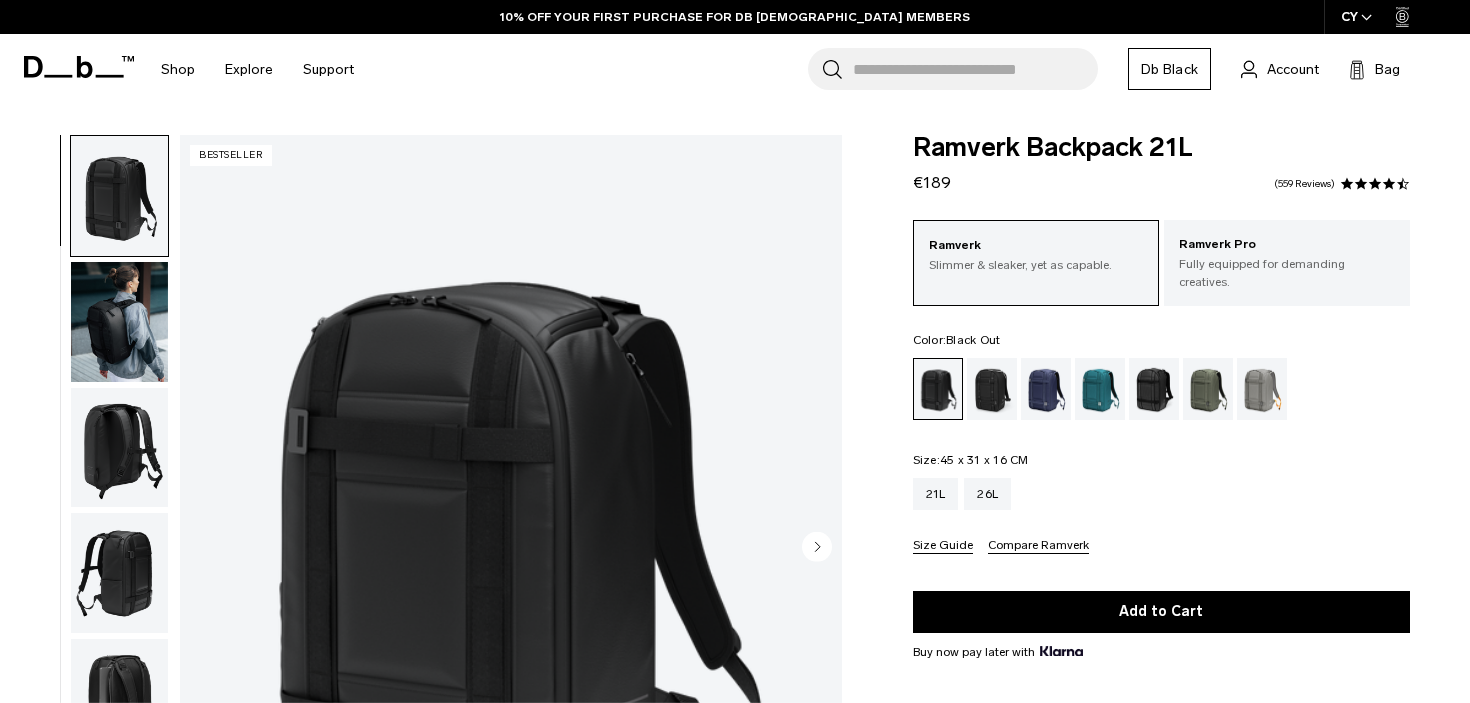 click on "Ramverk Backpack 21L
€189
4.7 star rating      559 Reviews
Ramverk
Slimmer & sleaker, yet as capable.
Ramverk Pro
Fully equipped for demanding creatives.
Color:
Black Out
Out of stock
Size:
45 x 31 x 16 CM
Out of stock
21L
26L" at bounding box center (1161, 545) 